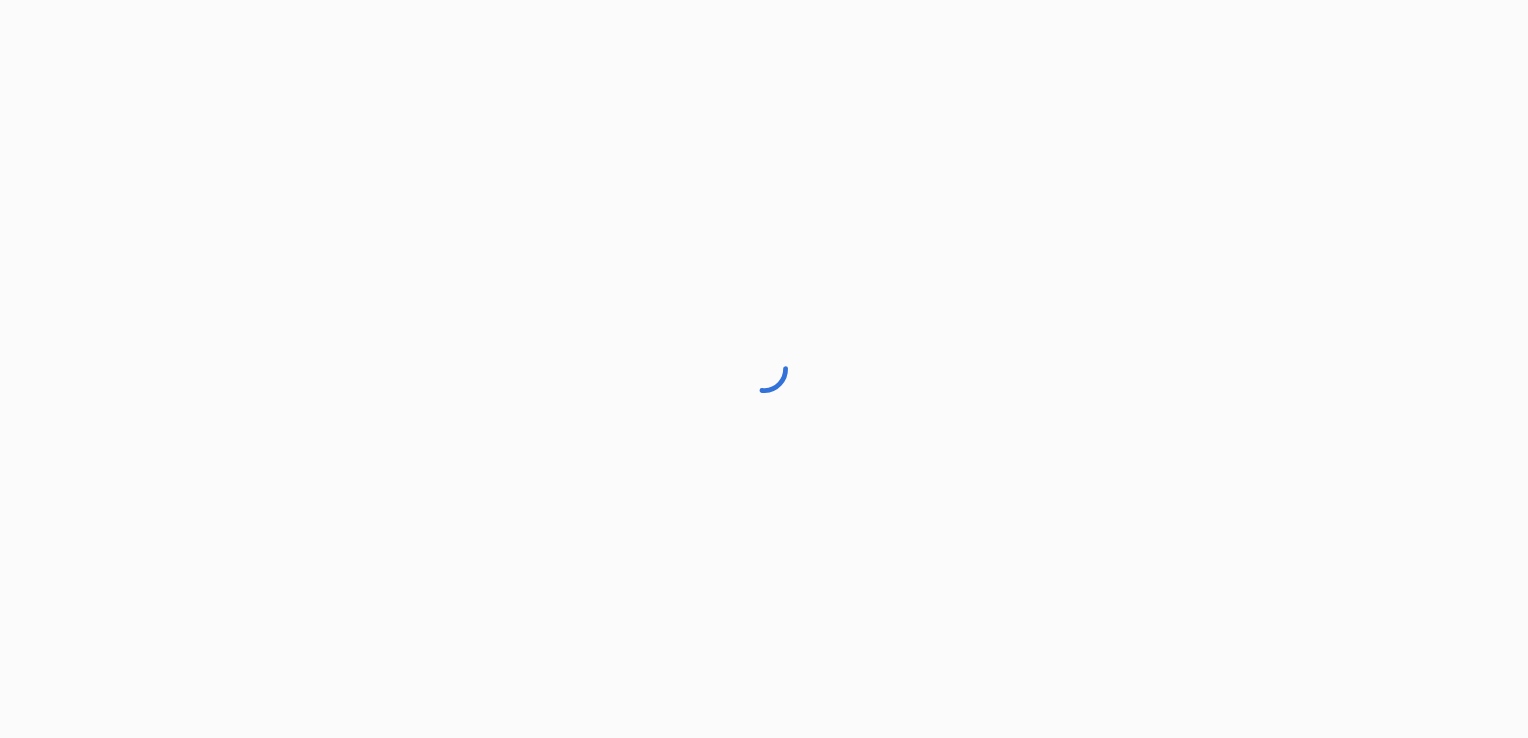 scroll, scrollTop: 0, scrollLeft: 0, axis: both 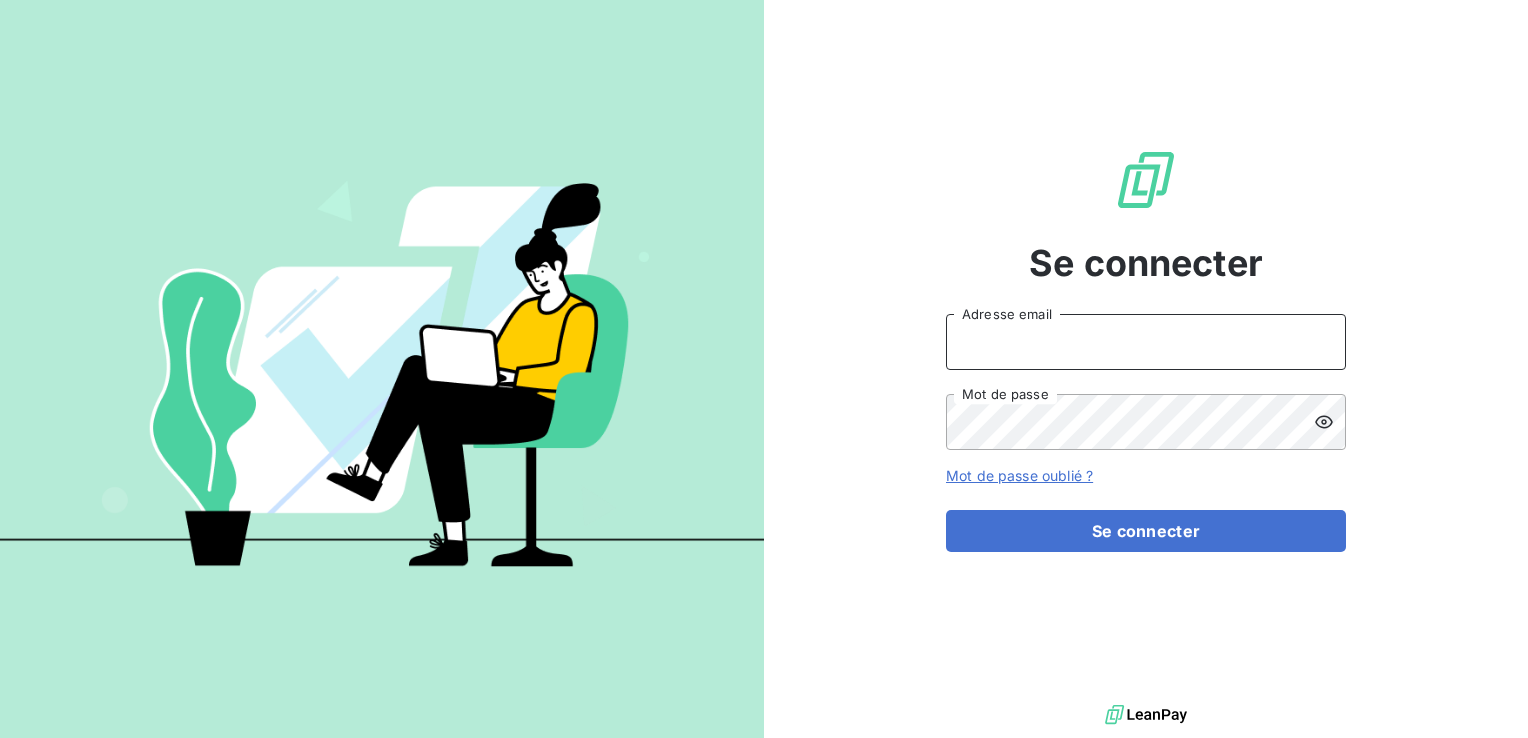 click on "Adresse email" at bounding box center (1146, 342) 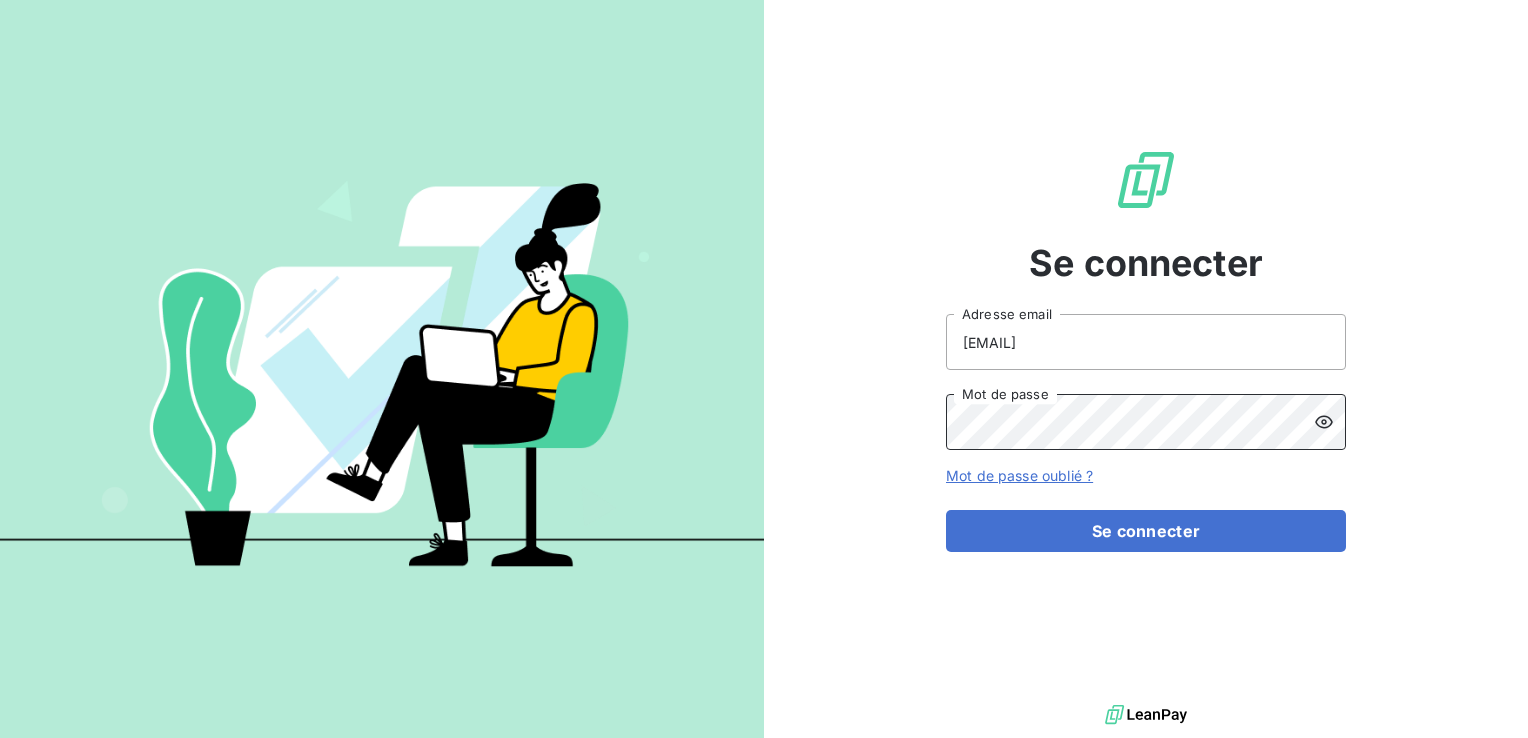 click on "Se connecter" at bounding box center [1146, 531] 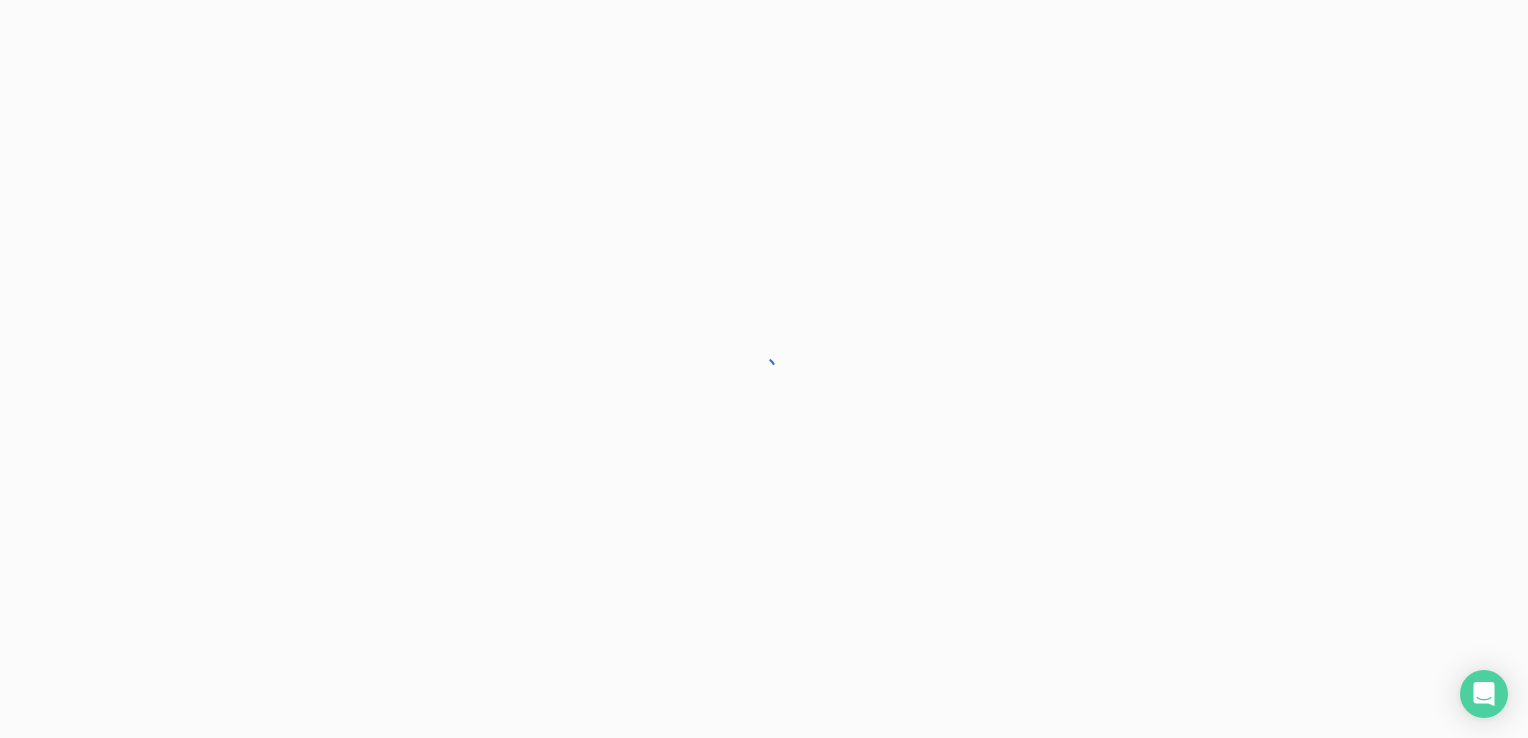 scroll, scrollTop: 0, scrollLeft: 0, axis: both 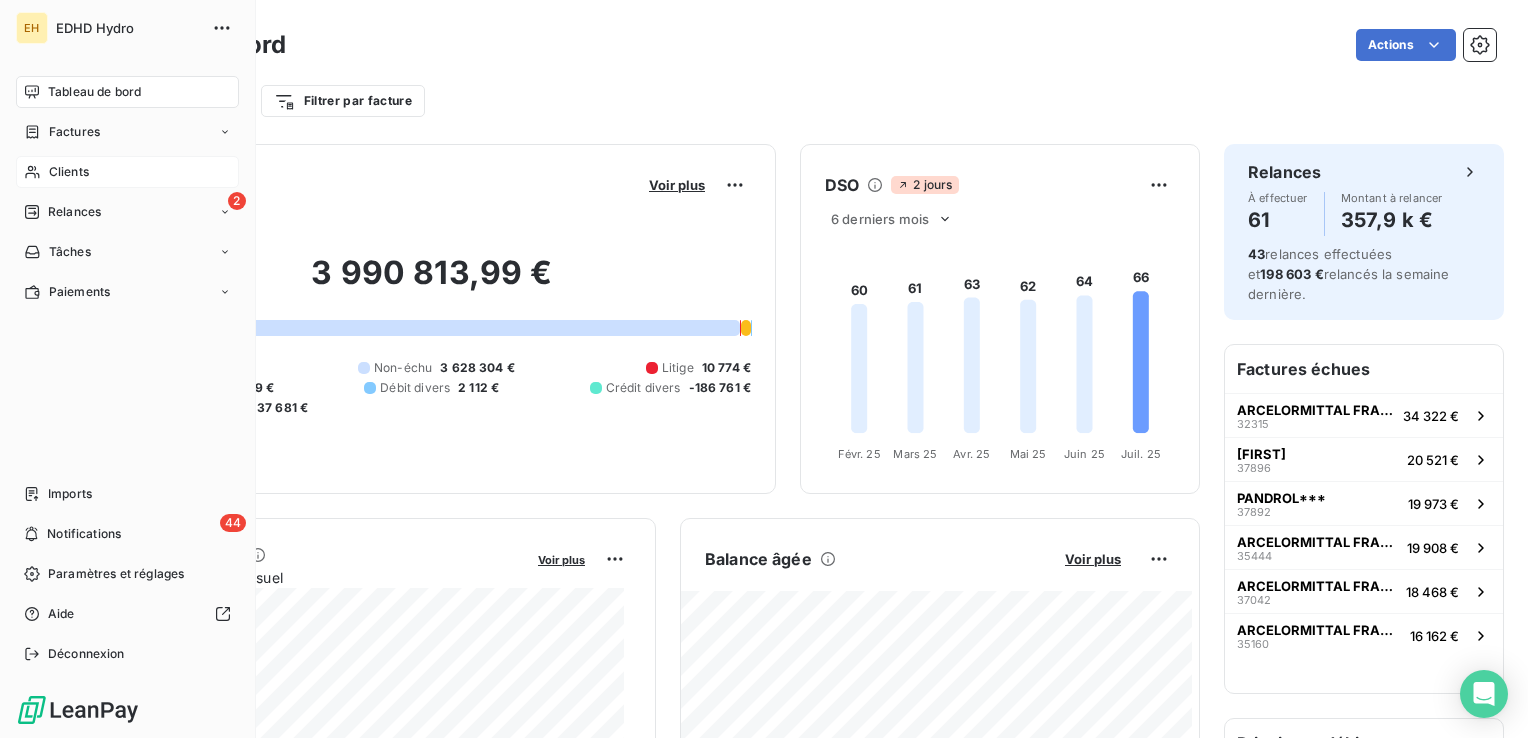 click on "Clients" at bounding box center [69, 172] 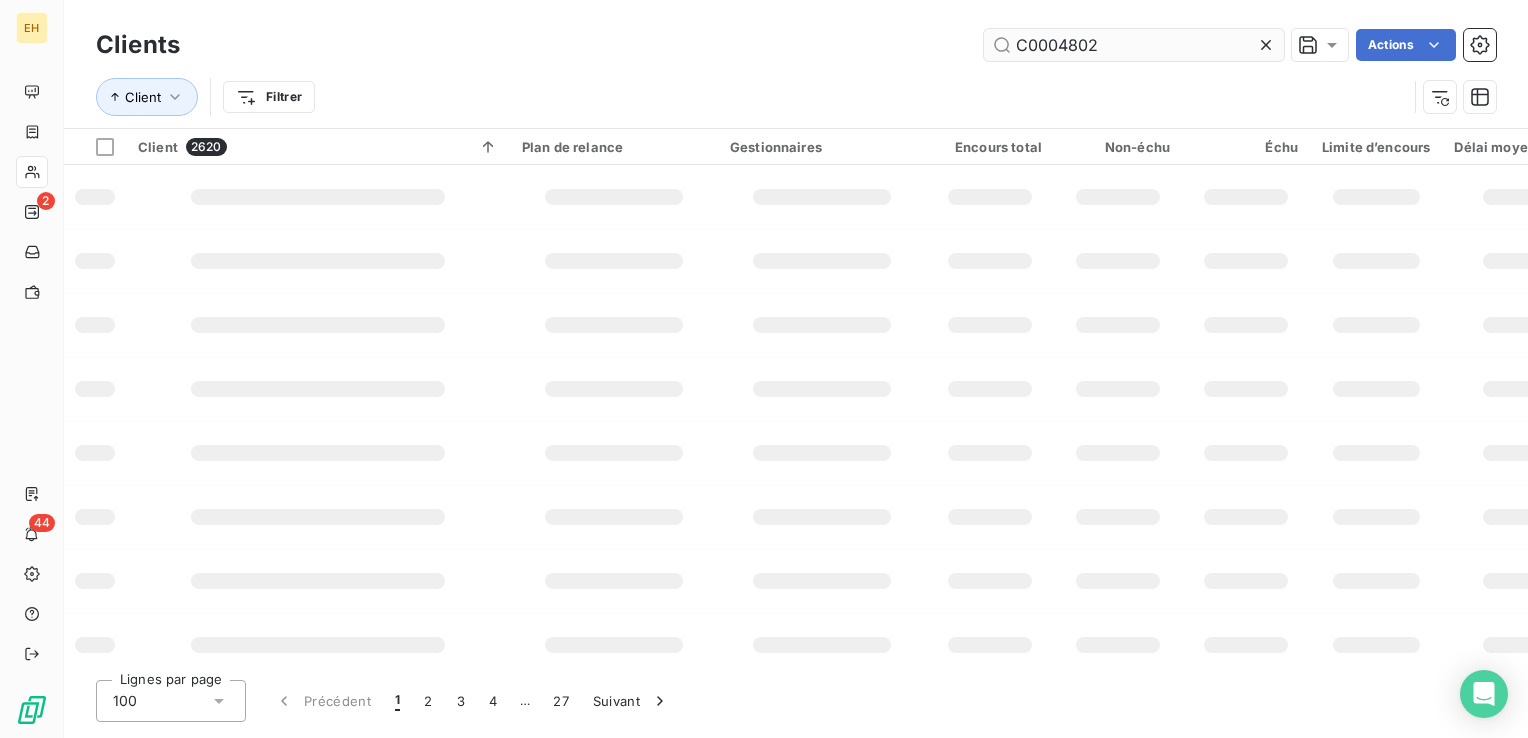type on "C0004802" 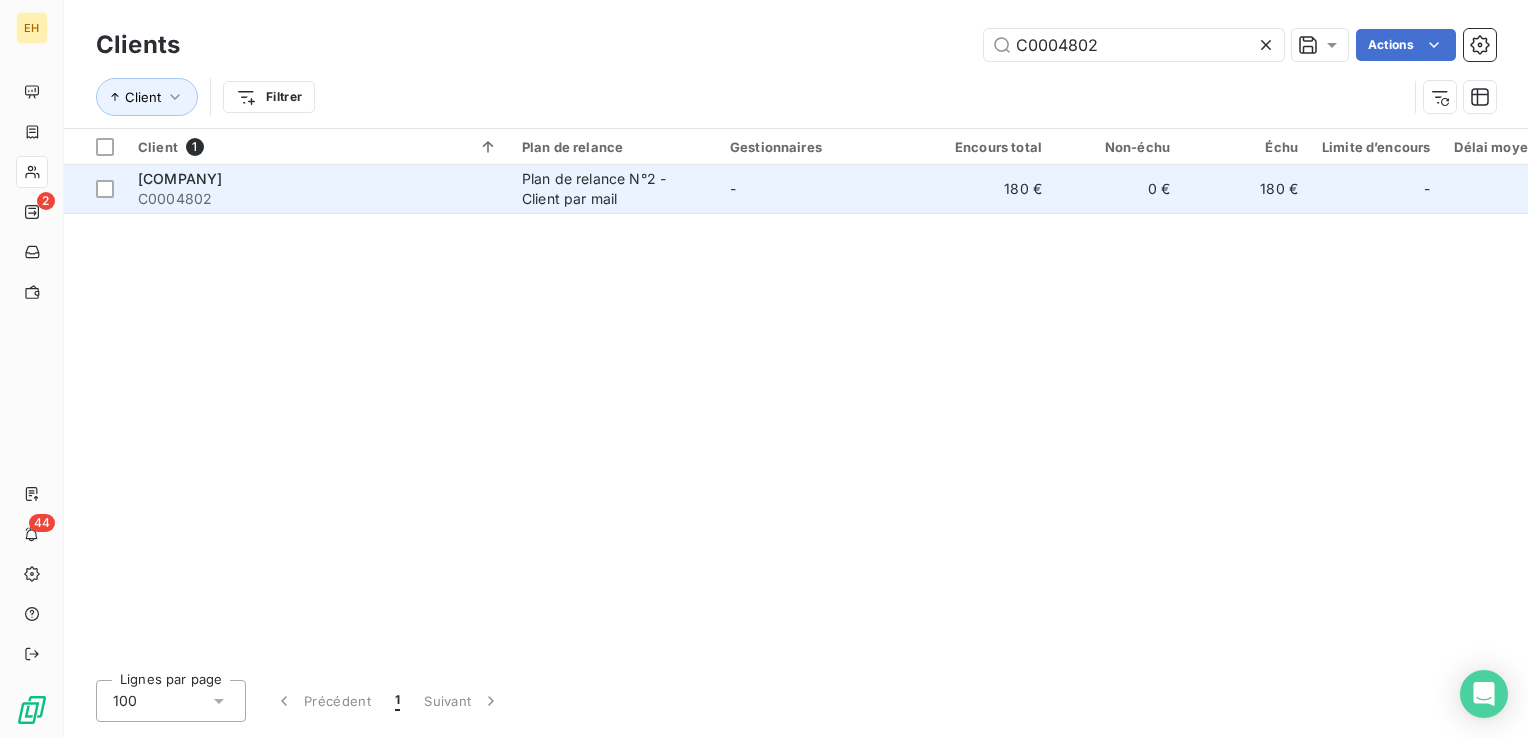 click on "[COMPANY]" at bounding box center (318, 179) 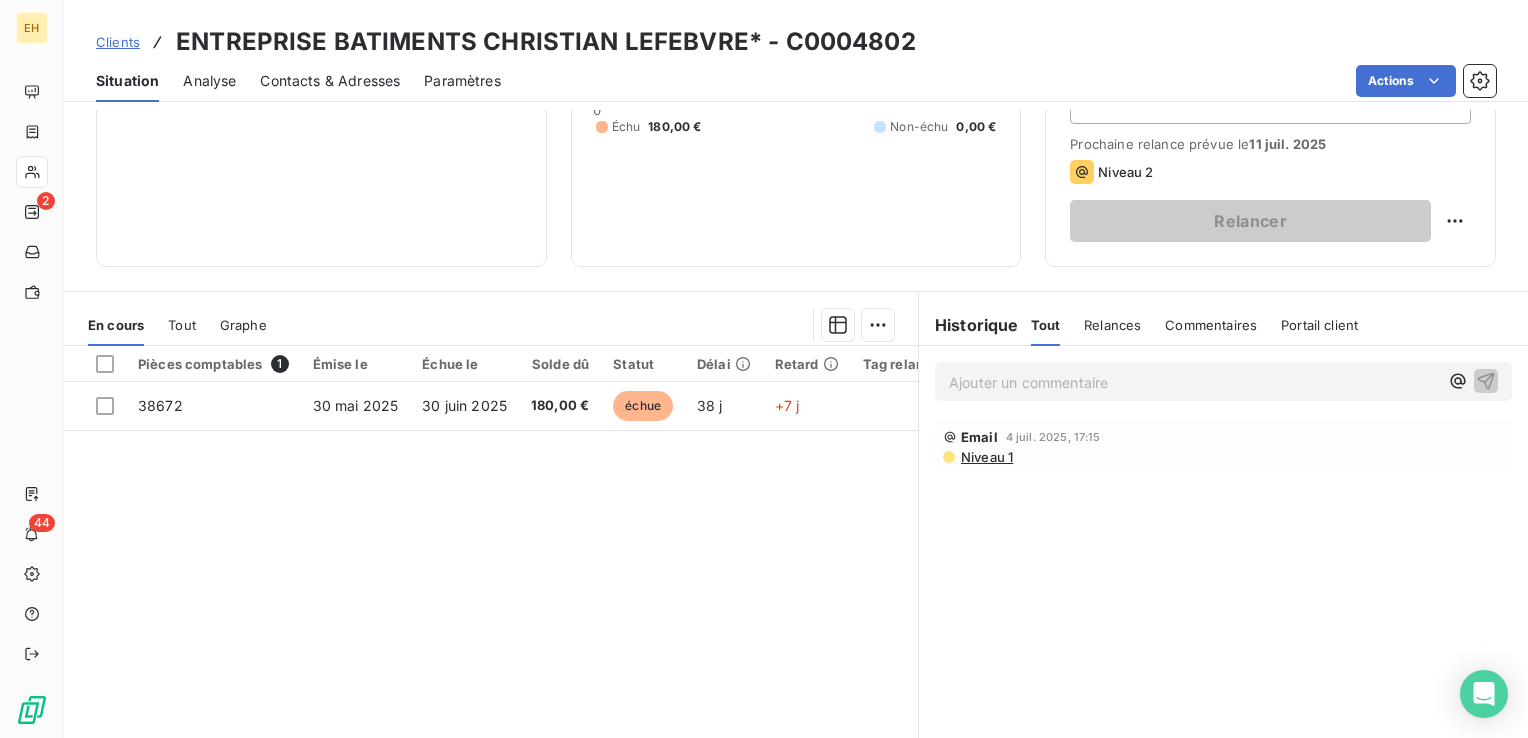scroll, scrollTop: 300, scrollLeft: 0, axis: vertical 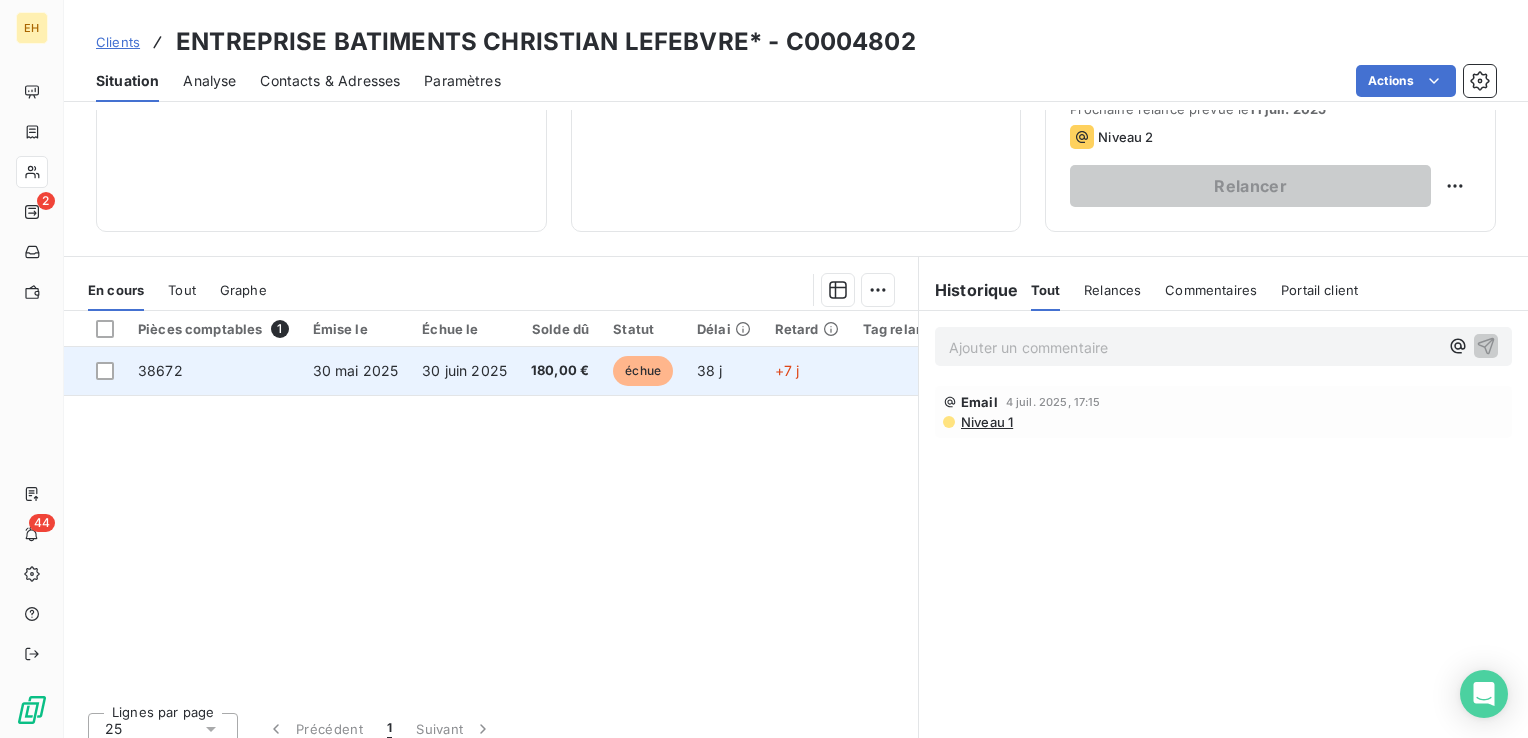 click on "38672" at bounding box center (160, 370) 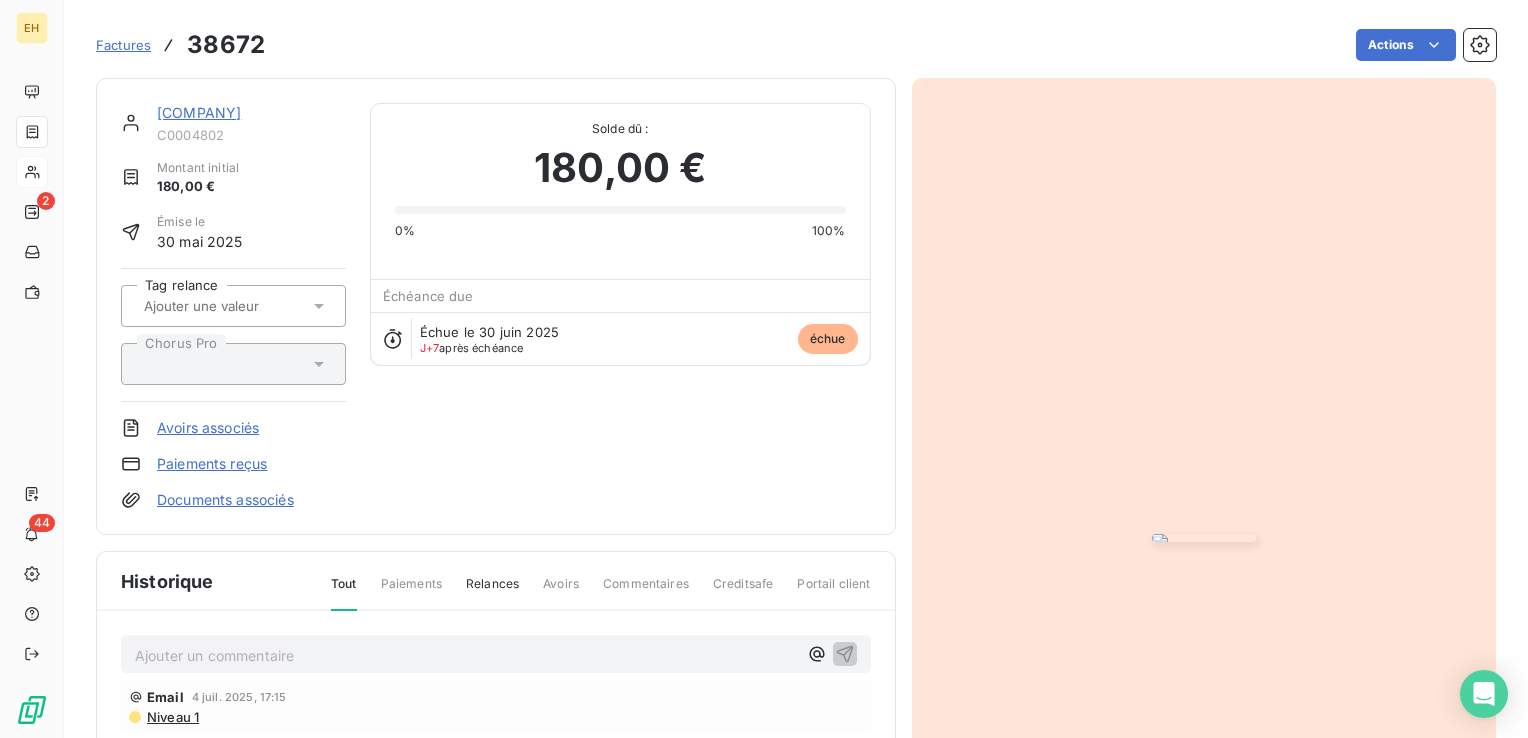click on "Ajouter un commentaire ﻿" at bounding box center [466, 655] 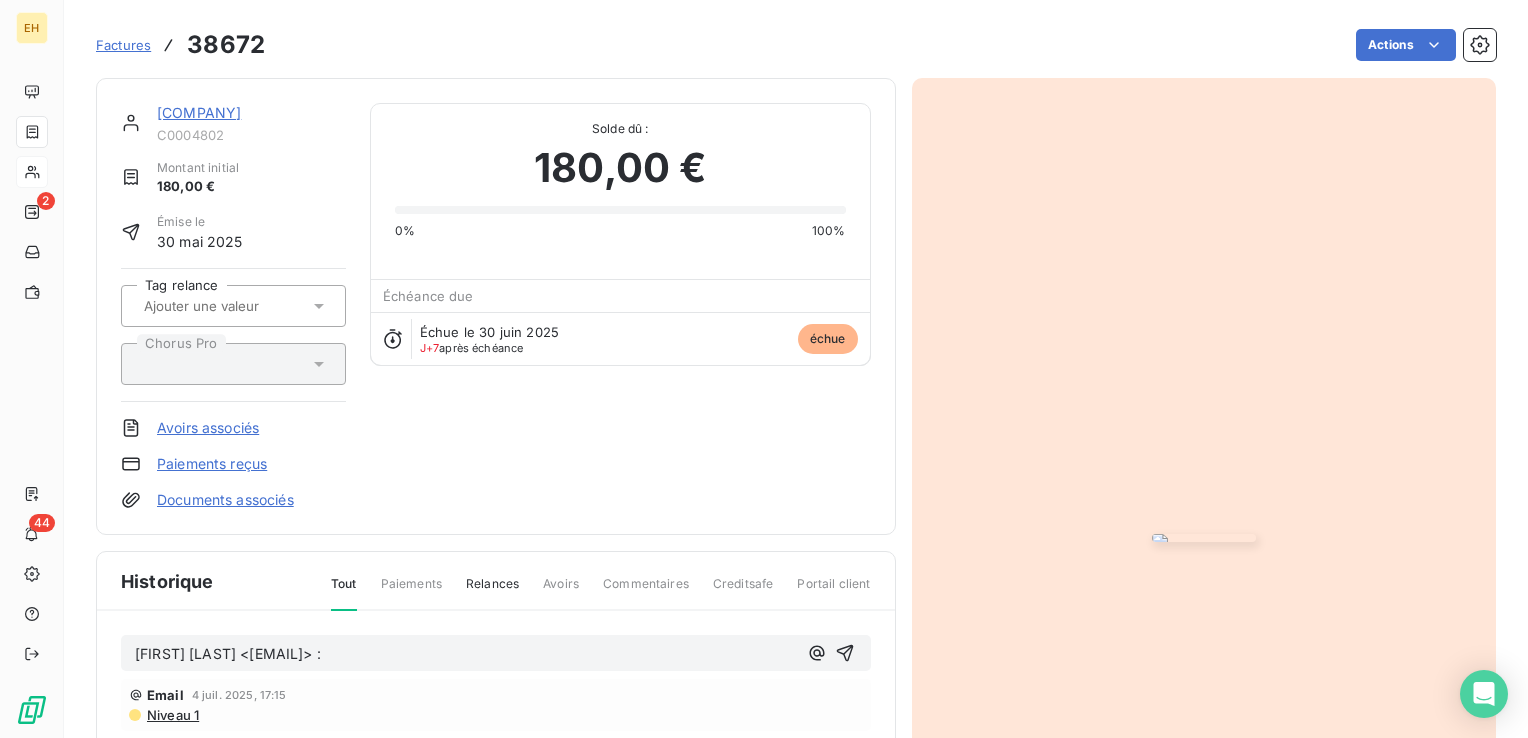 click on "[FIRST] [LAST] <[EMAIL]> :" at bounding box center (466, 654) 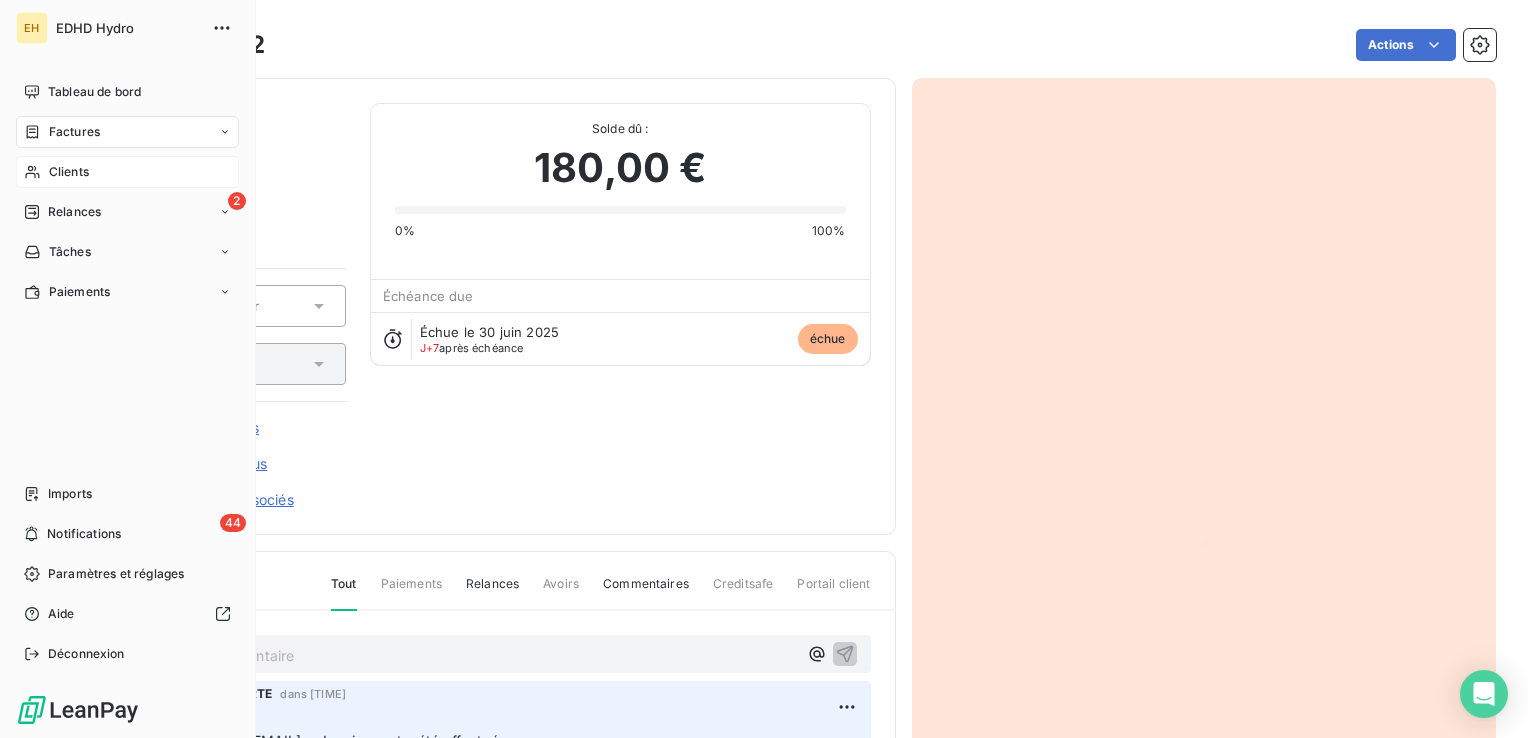 click on "Clients" at bounding box center [69, 172] 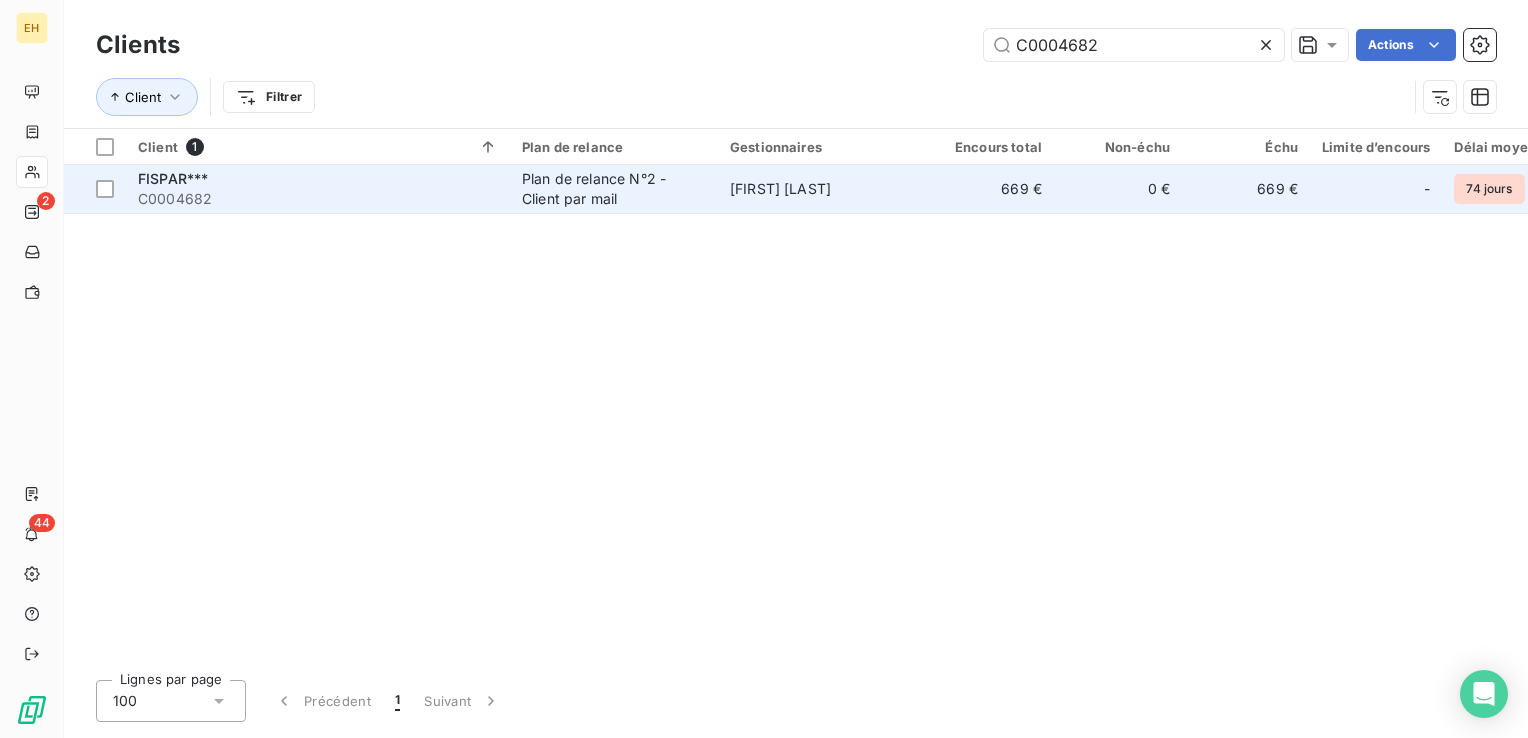 type on "C0004682" 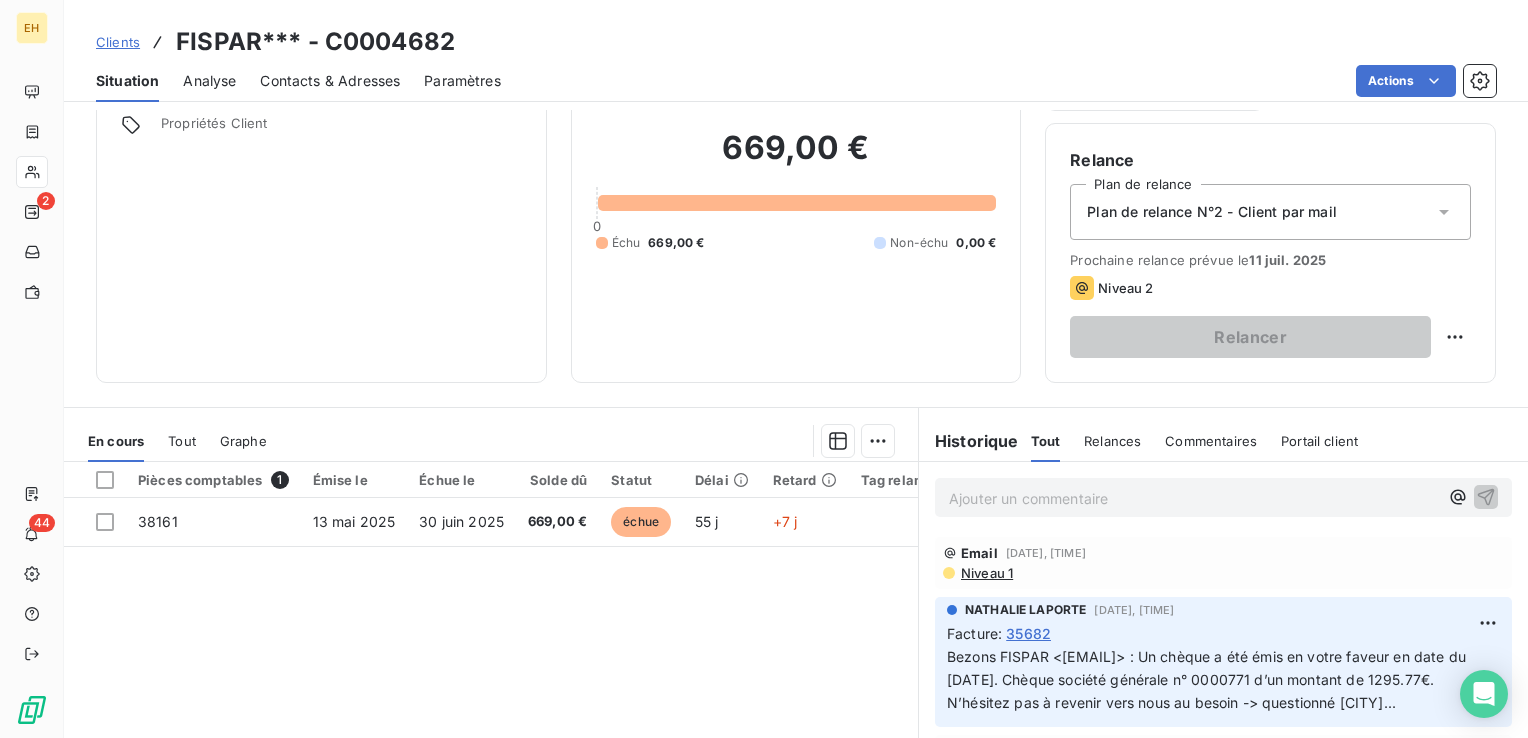 scroll, scrollTop: 200, scrollLeft: 0, axis: vertical 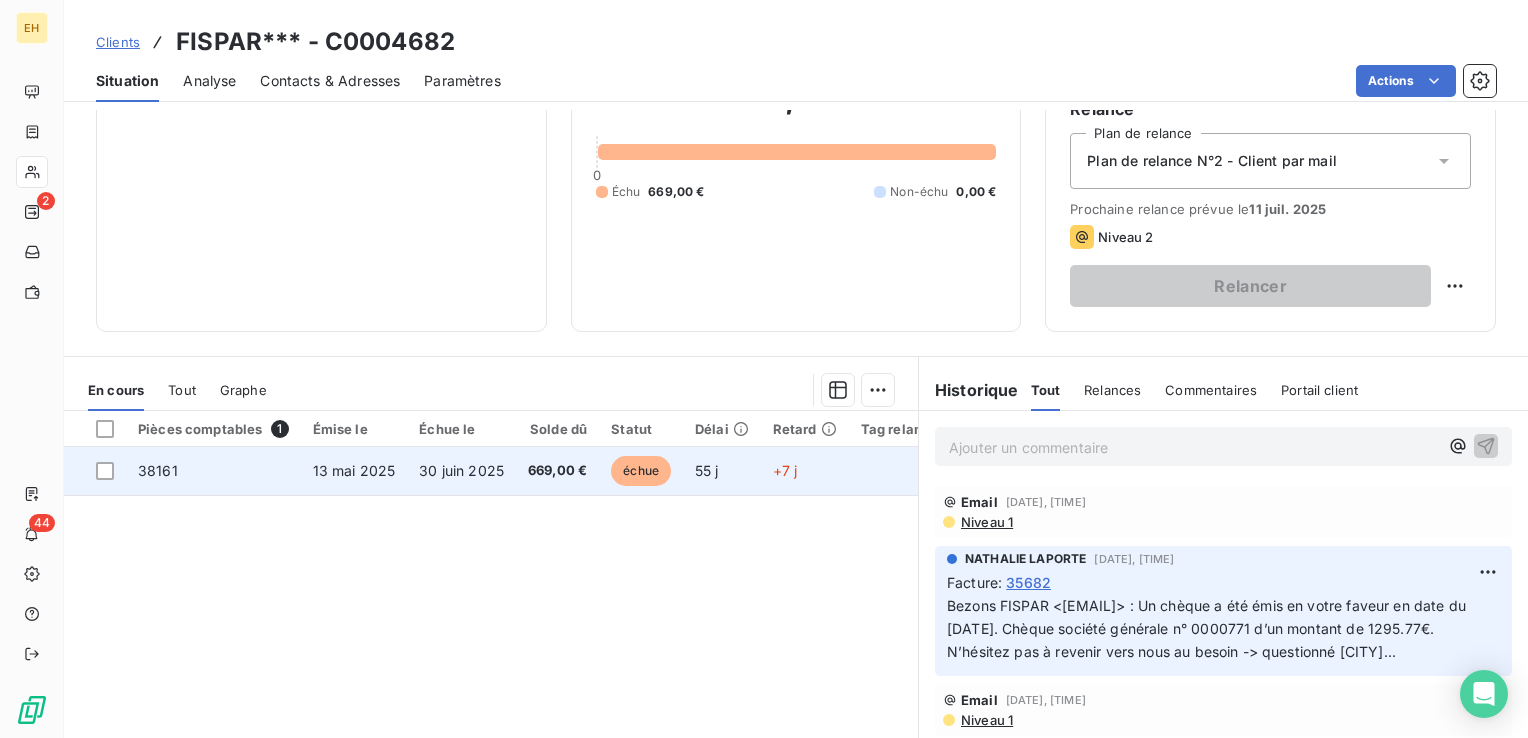 click on "30 juin 2025" at bounding box center (354, 470) 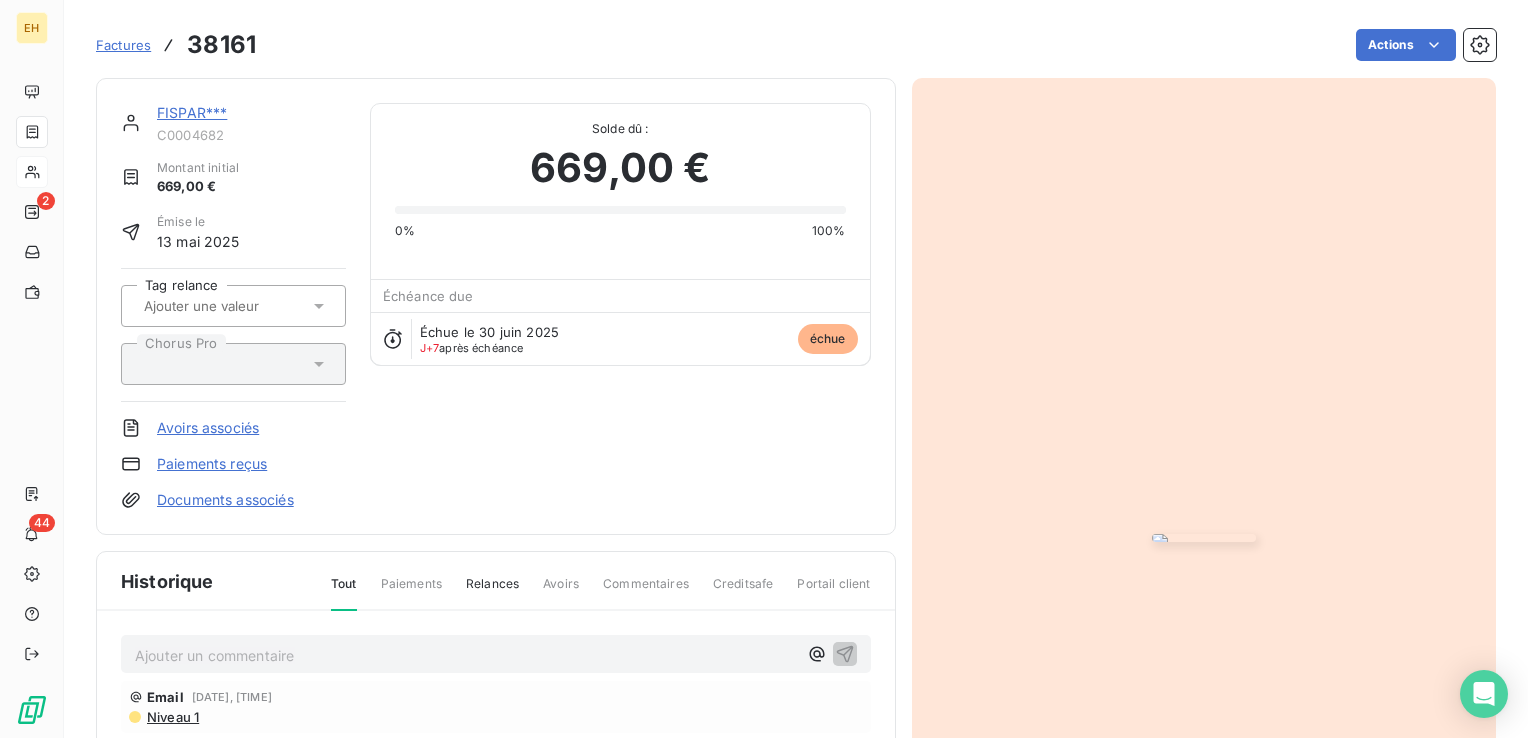 click on "Ajouter un commentaire ﻿" at bounding box center (466, 655) 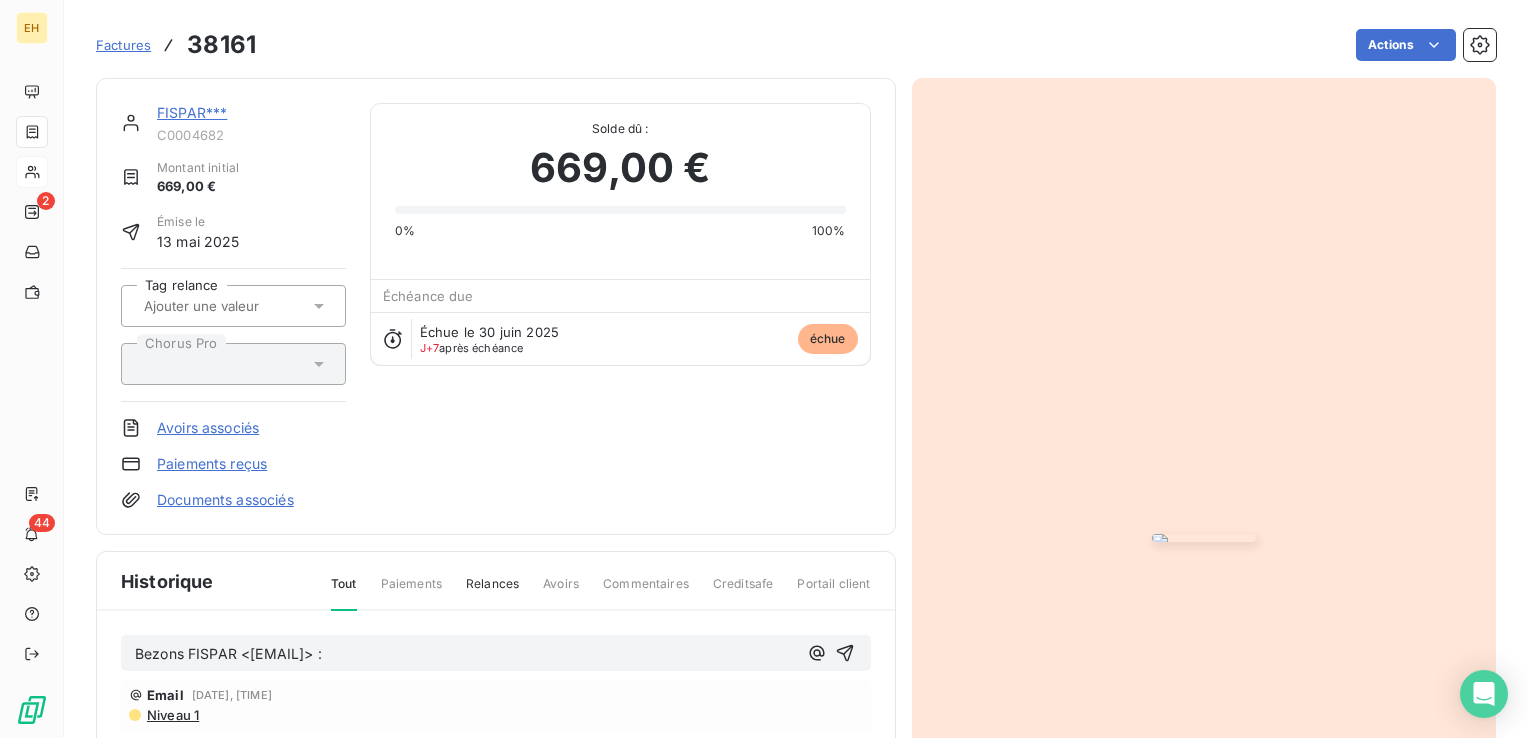 click on "Bezons FISPAR <[EMAIL]> :" at bounding box center (466, 654) 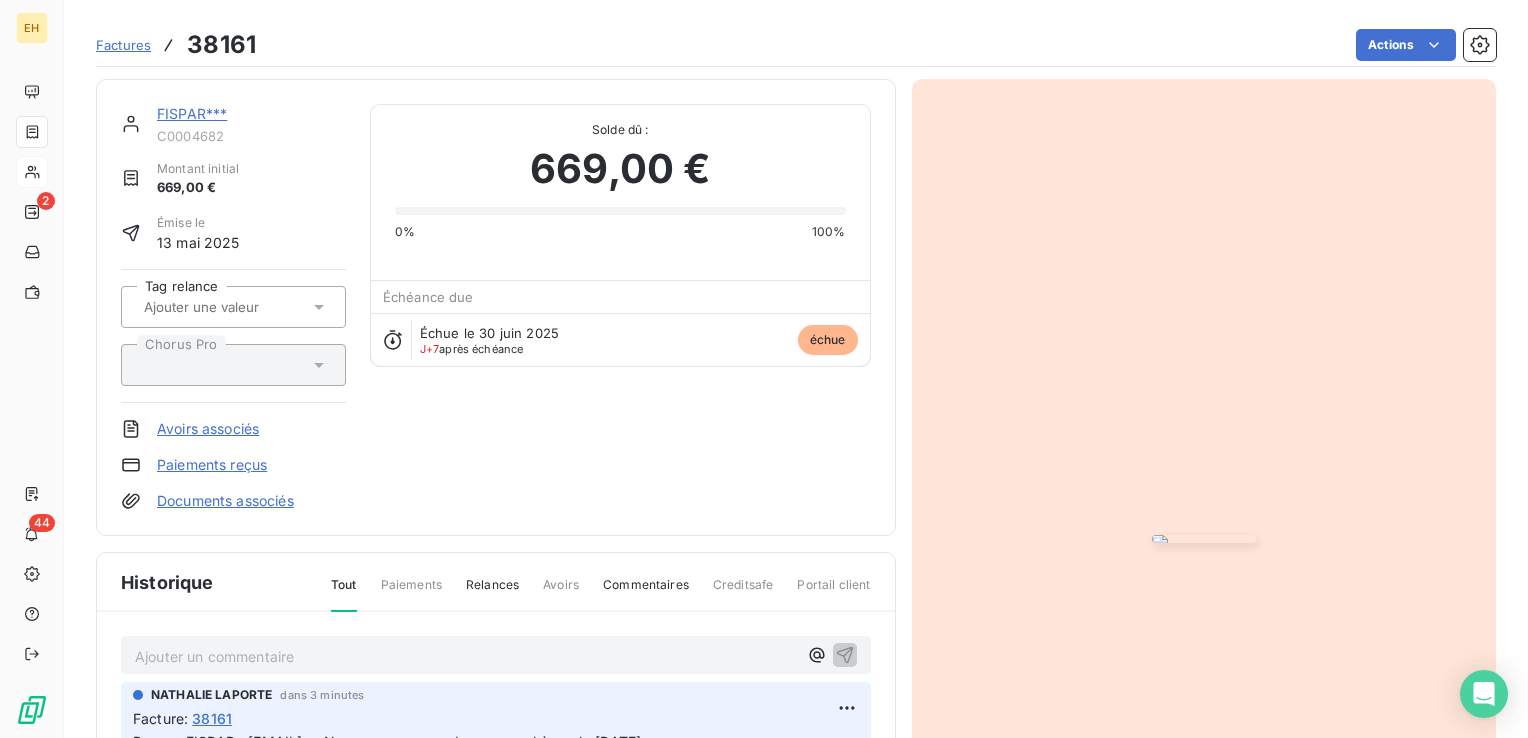 scroll, scrollTop: 200, scrollLeft: 0, axis: vertical 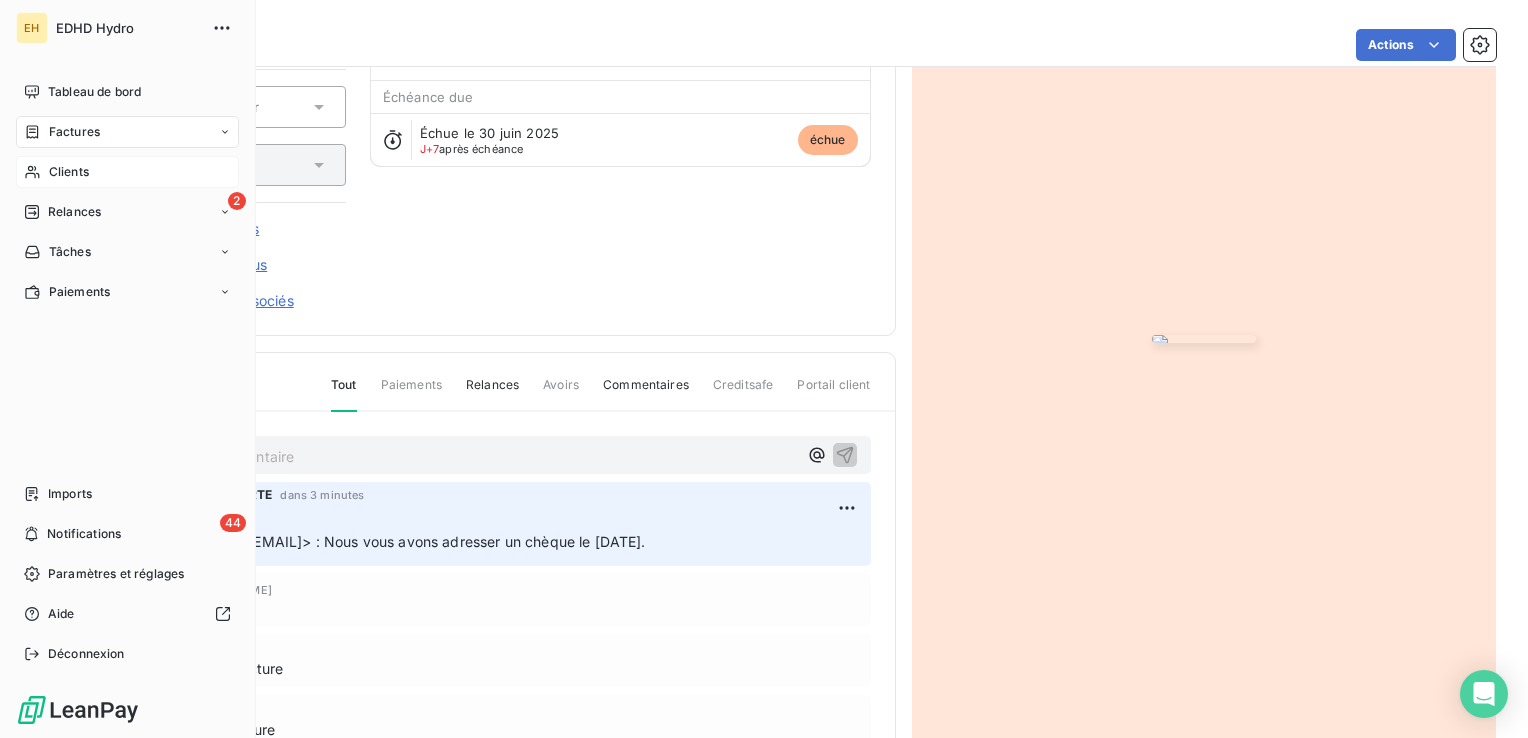 click on "Clients" at bounding box center [69, 172] 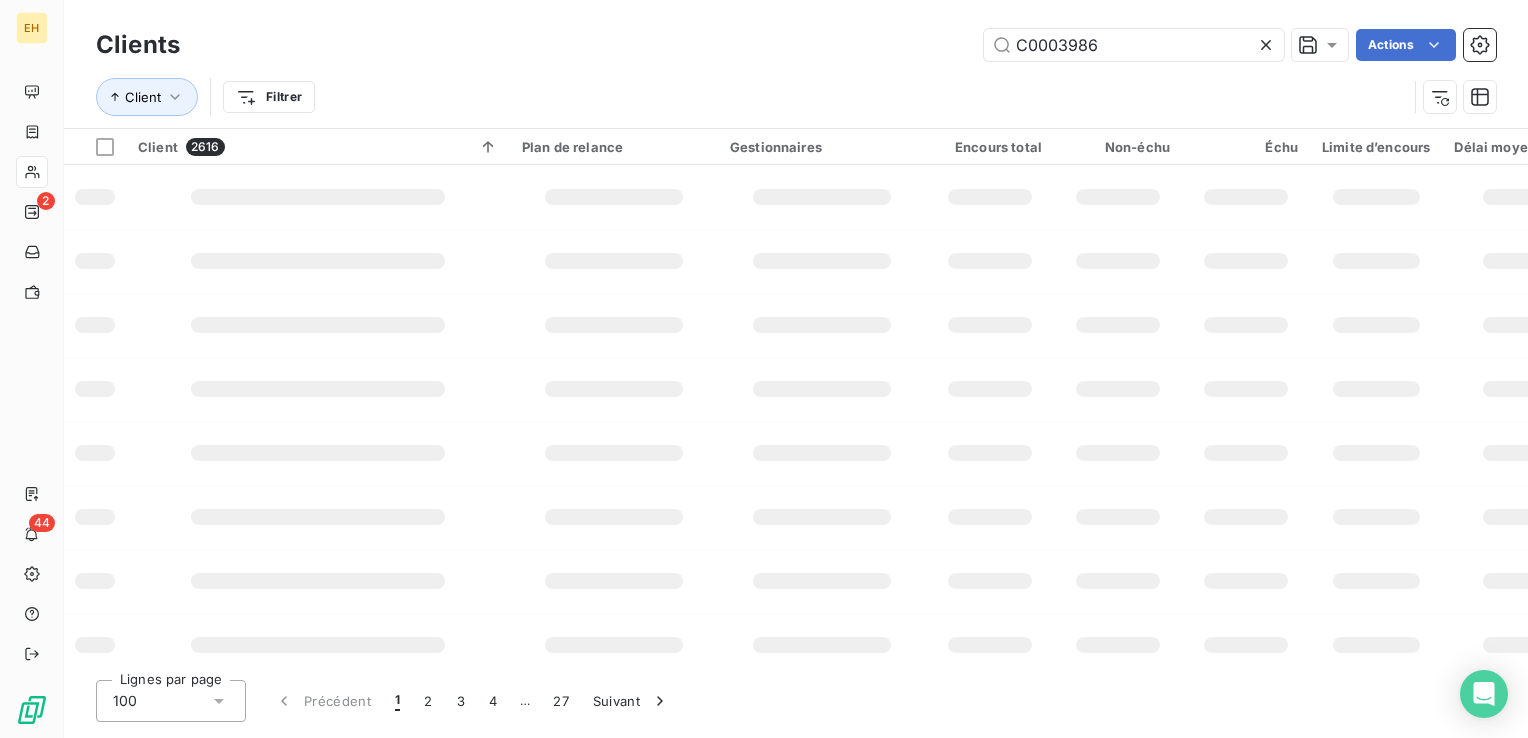 type on "C0003986" 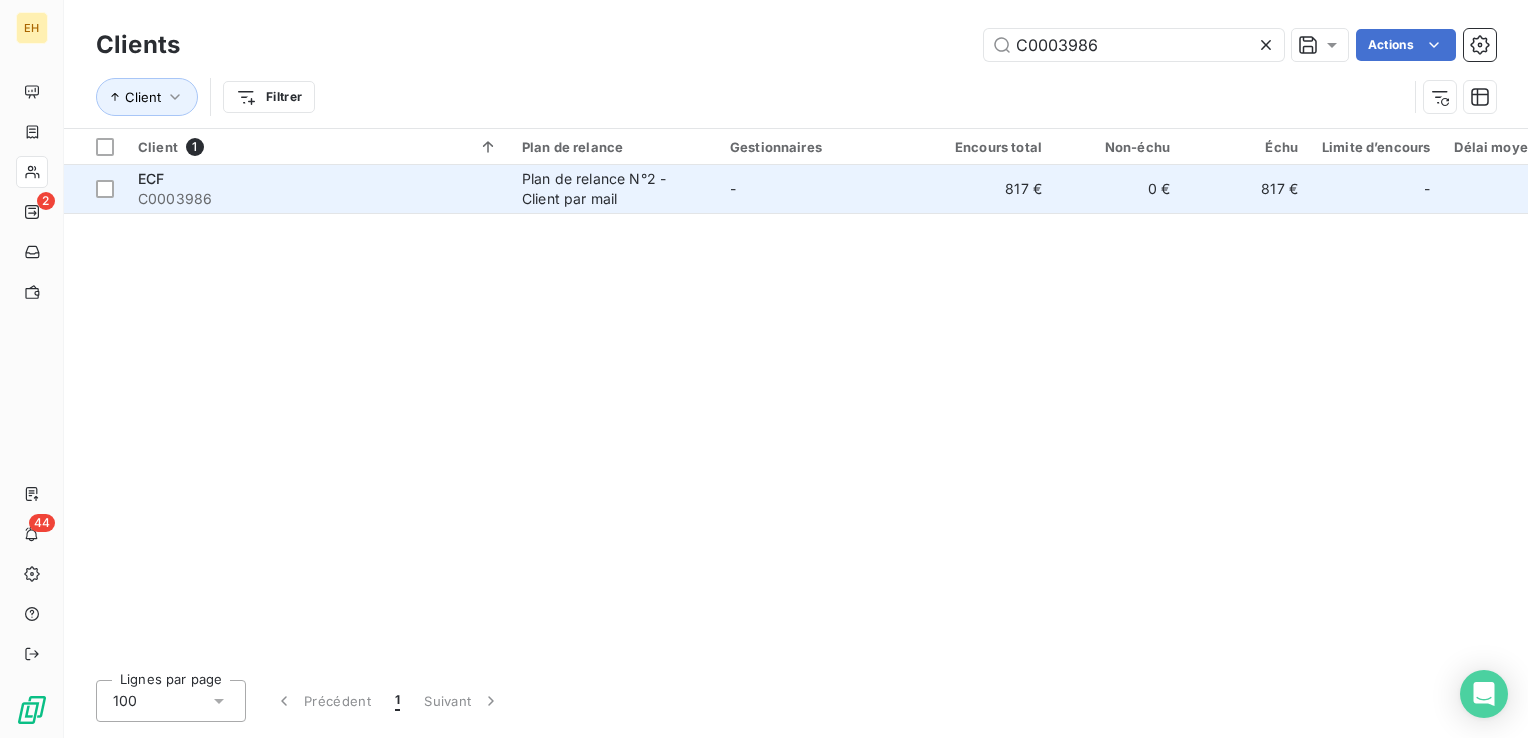 click on "Plan de relance N°2 - Client par mail" at bounding box center [614, 189] 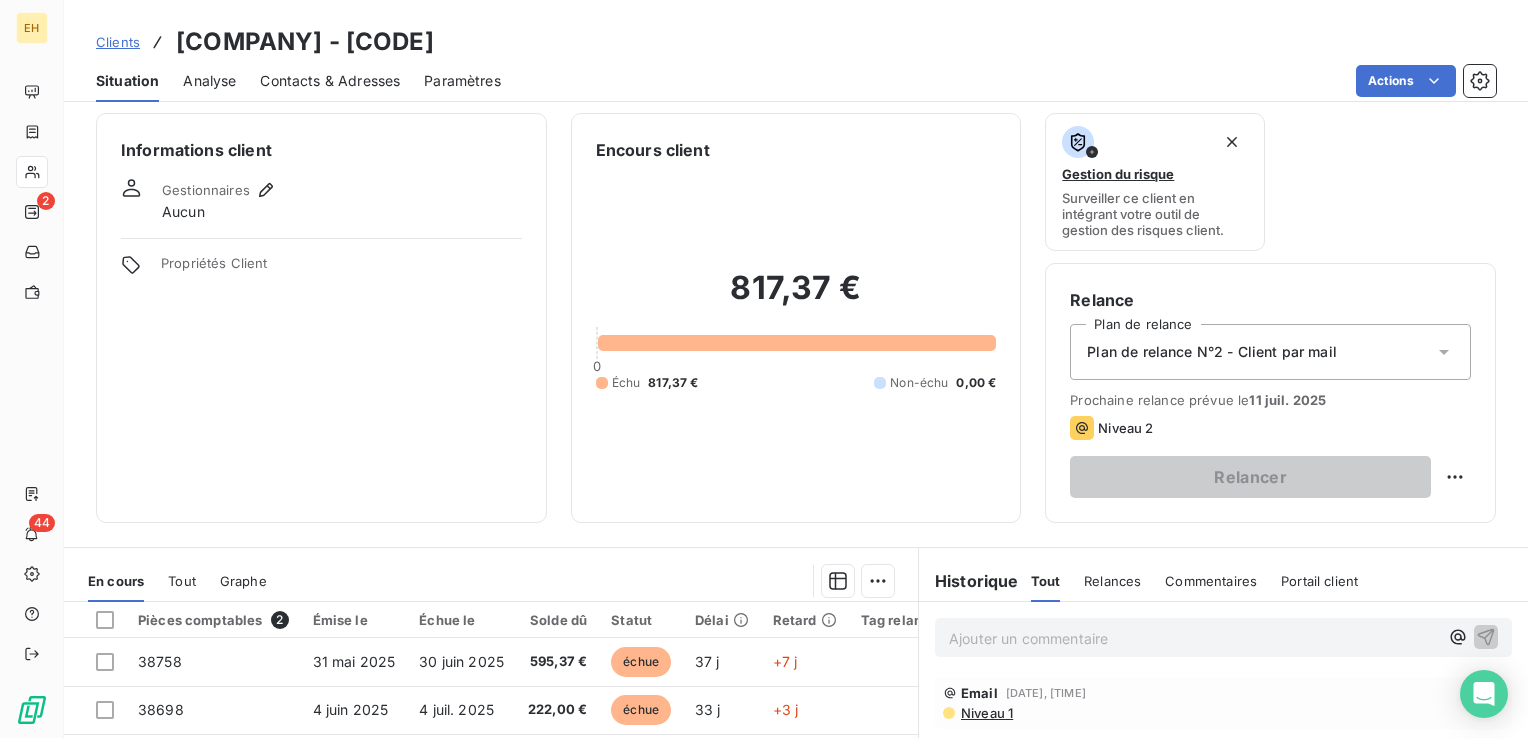 scroll, scrollTop: 0, scrollLeft: 0, axis: both 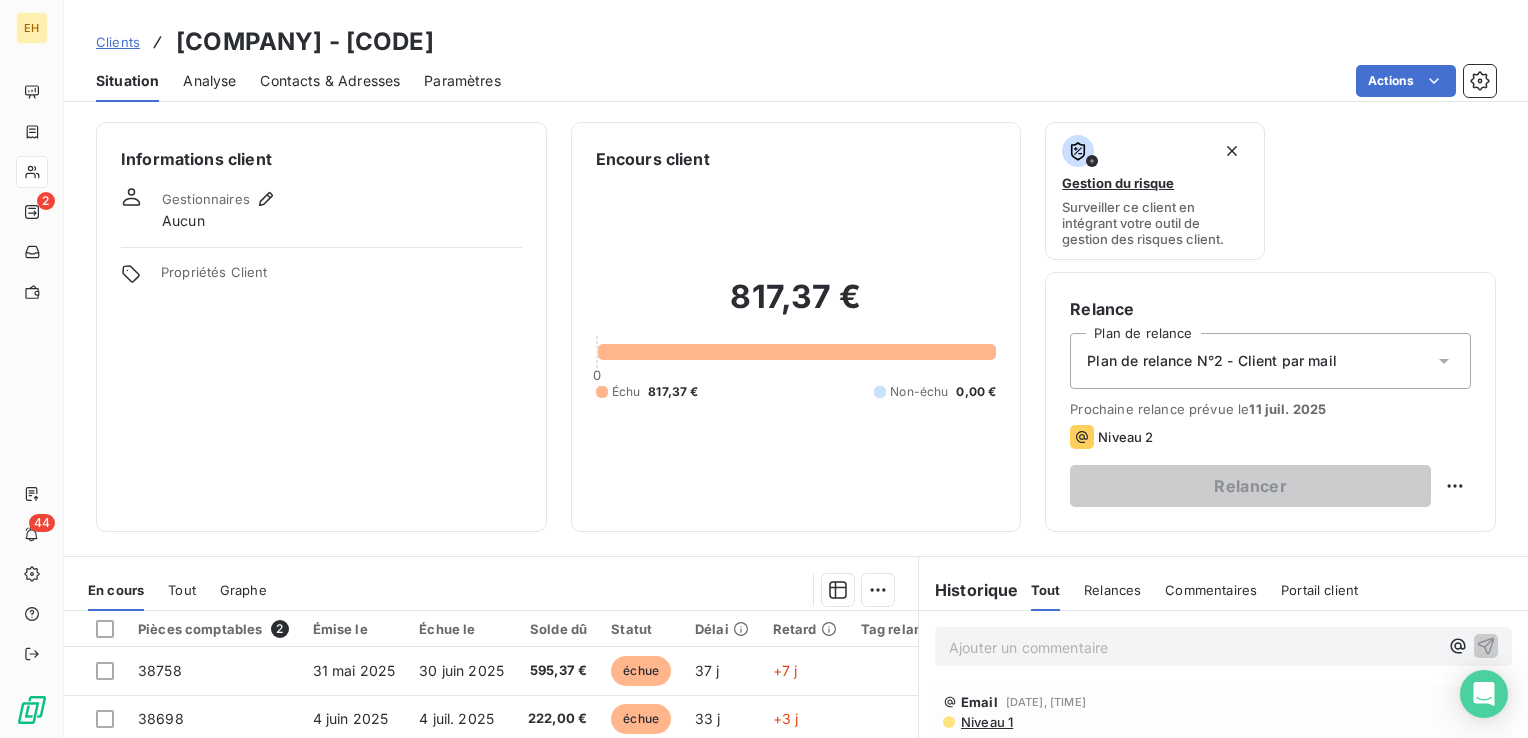 click on "Ajouter un commentaire ﻿" at bounding box center (1193, 647) 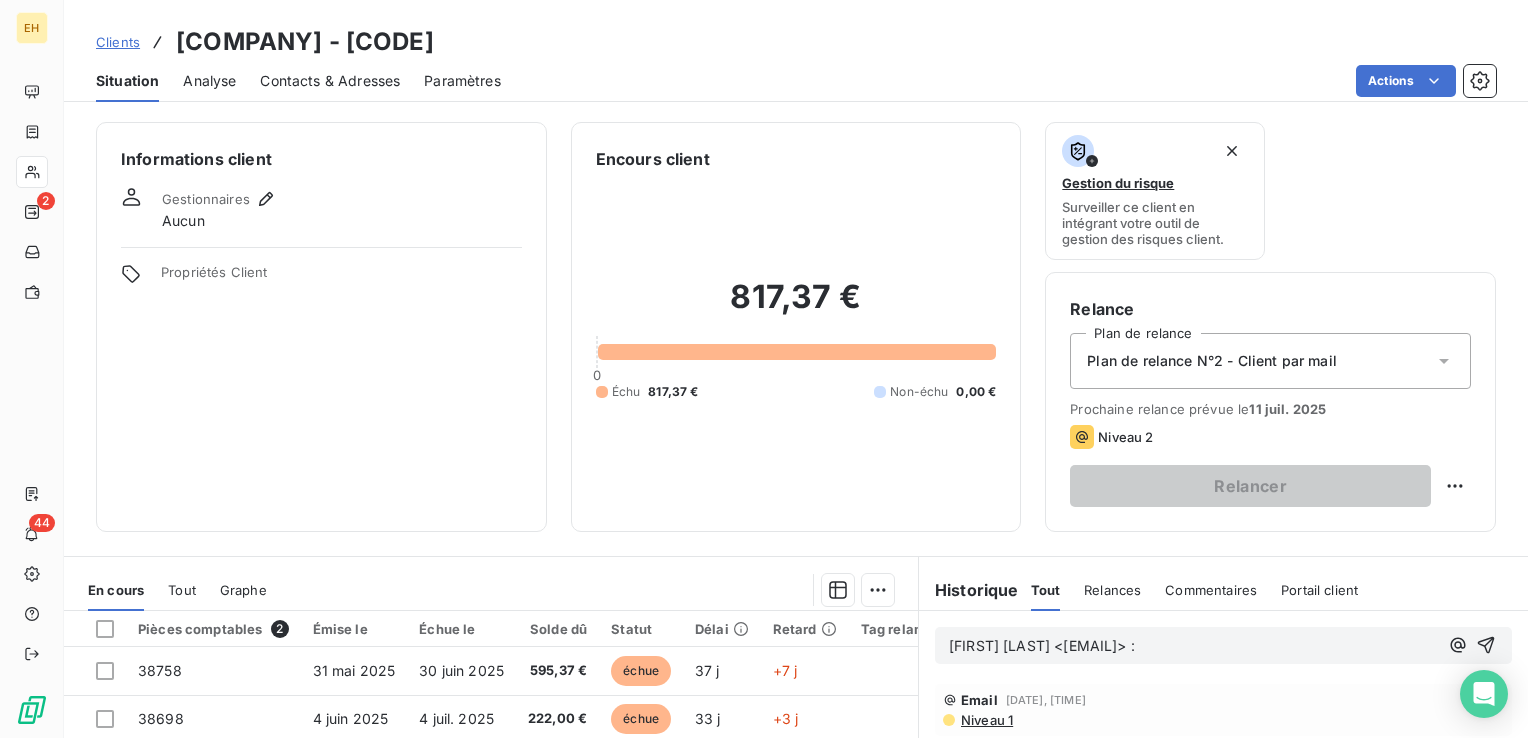 click on "[FIRST] [LAST] <[EMAIL]> :" at bounding box center [1193, 646] 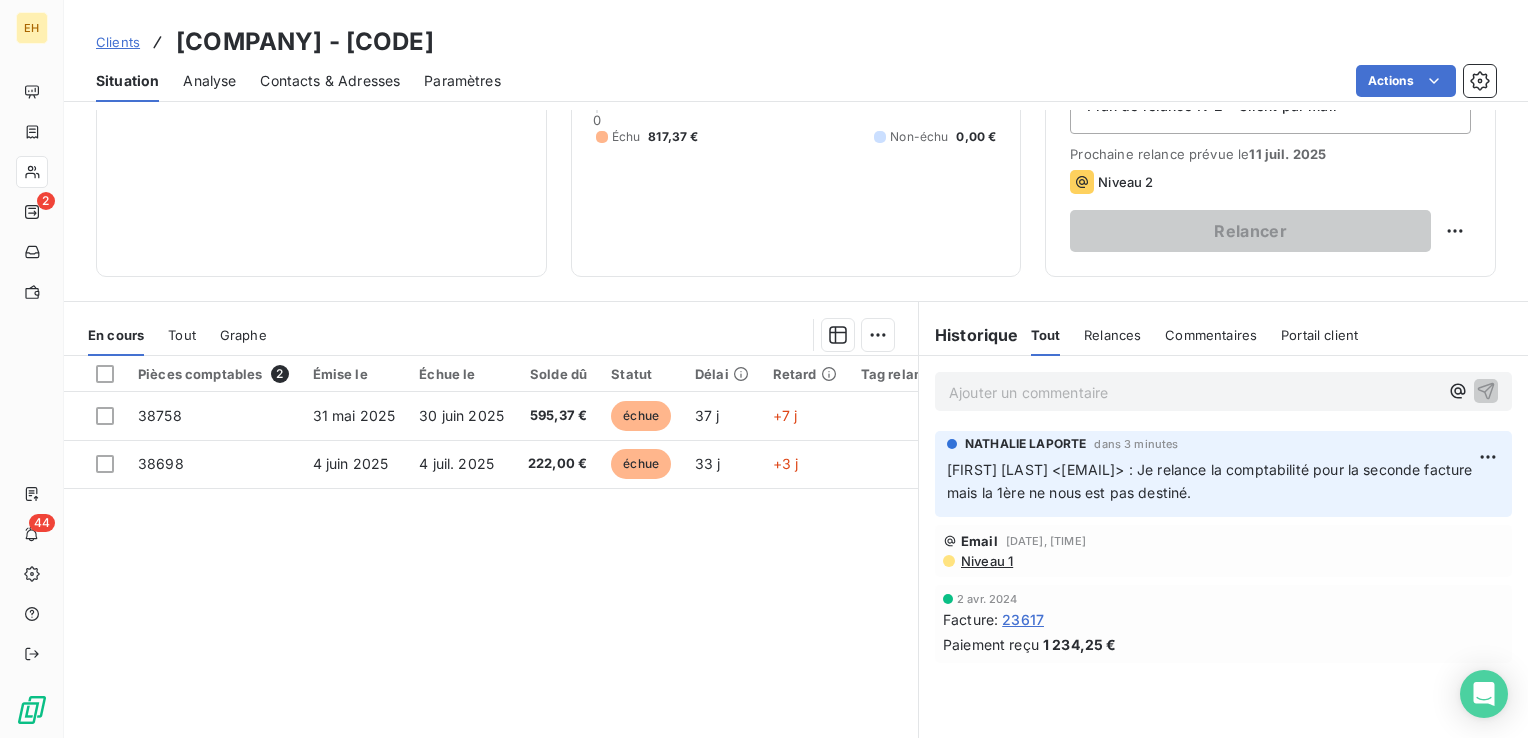 scroll, scrollTop: 300, scrollLeft: 0, axis: vertical 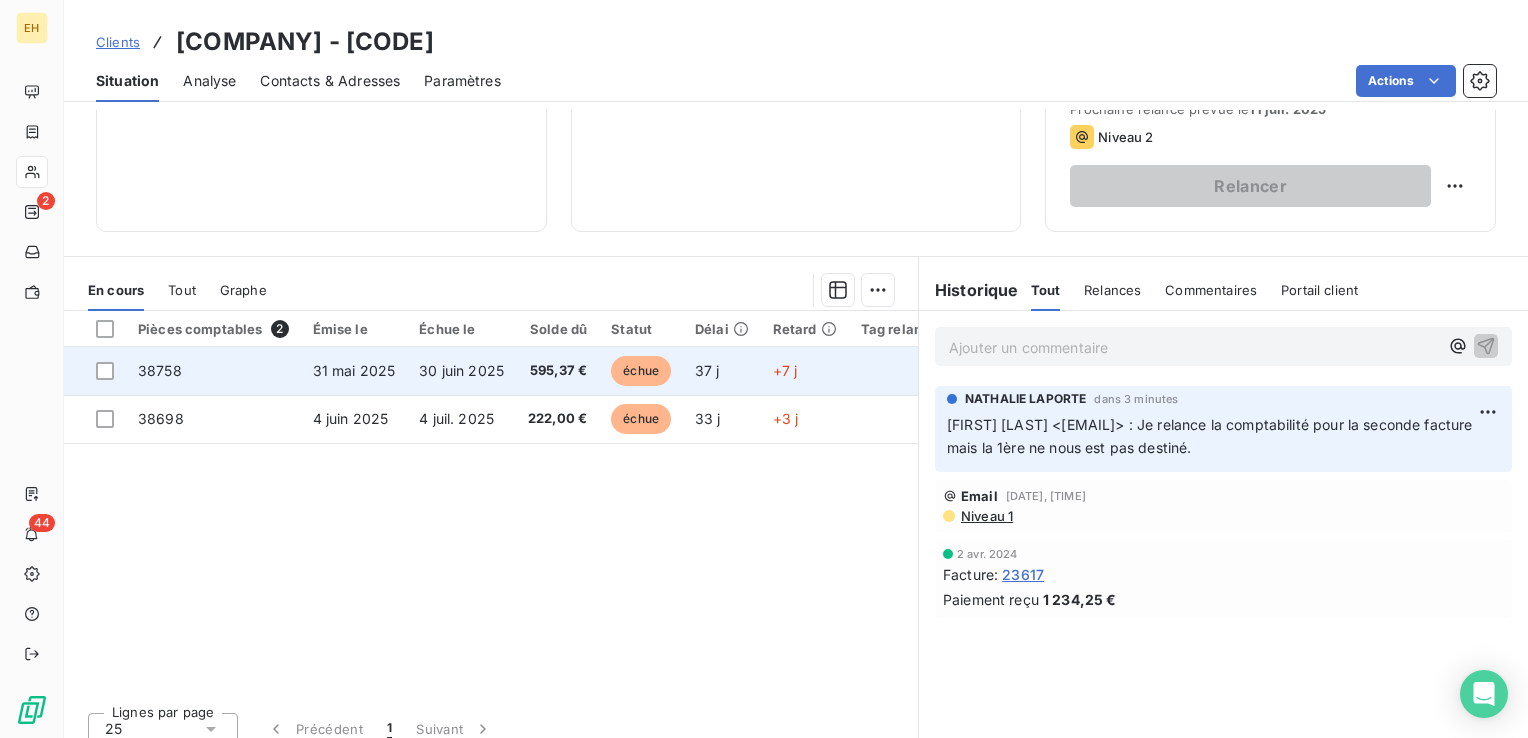 click on "30 juin 2025" at bounding box center [461, 371] 